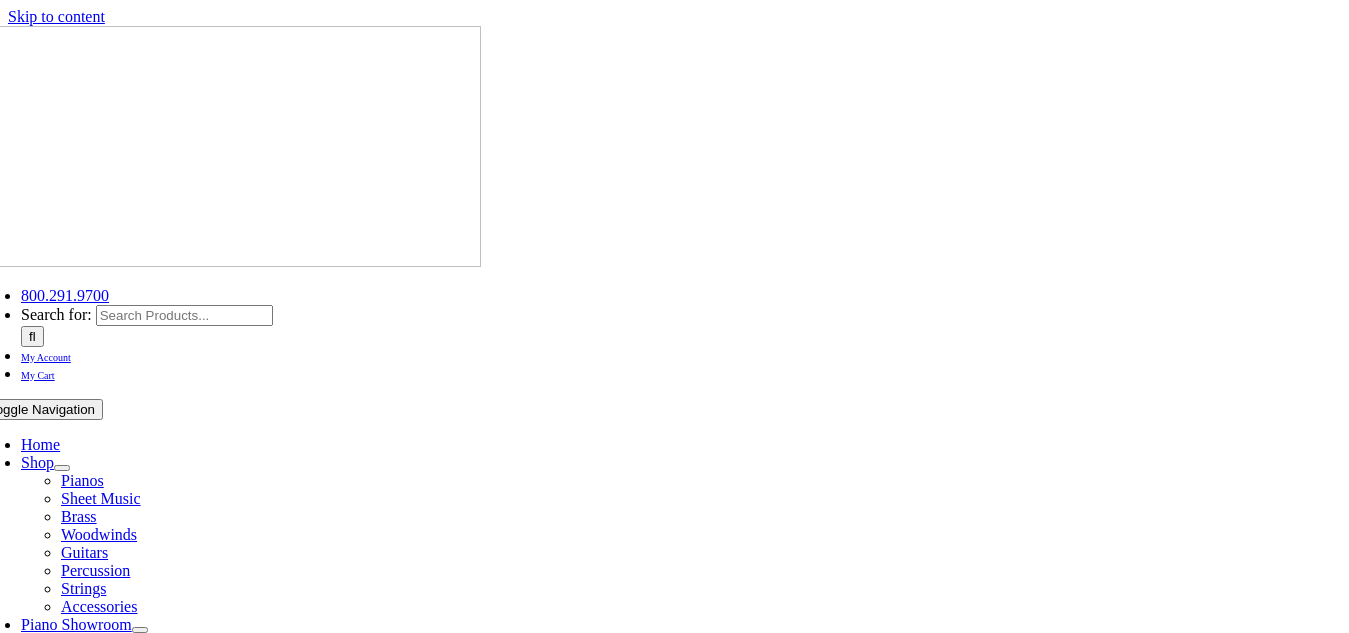 scroll, scrollTop: 0, scrollLeft: 0, axis: both 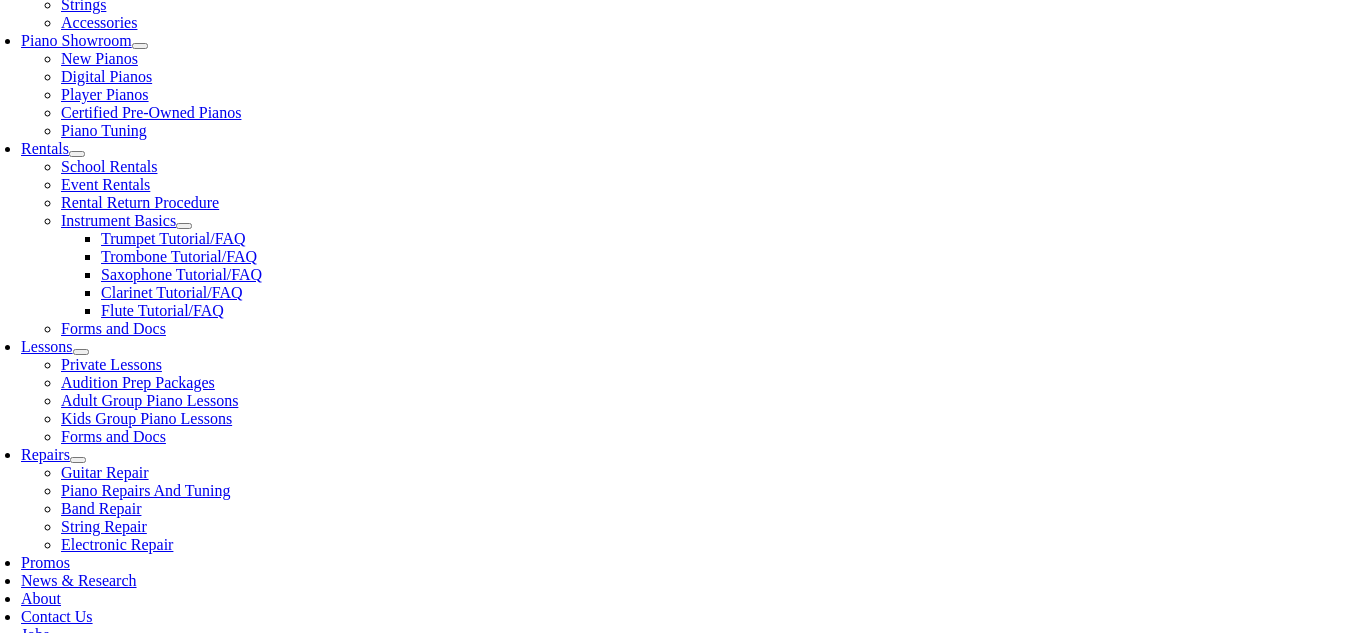 click on "Select Grade..." at bounding box center (281, 1012) 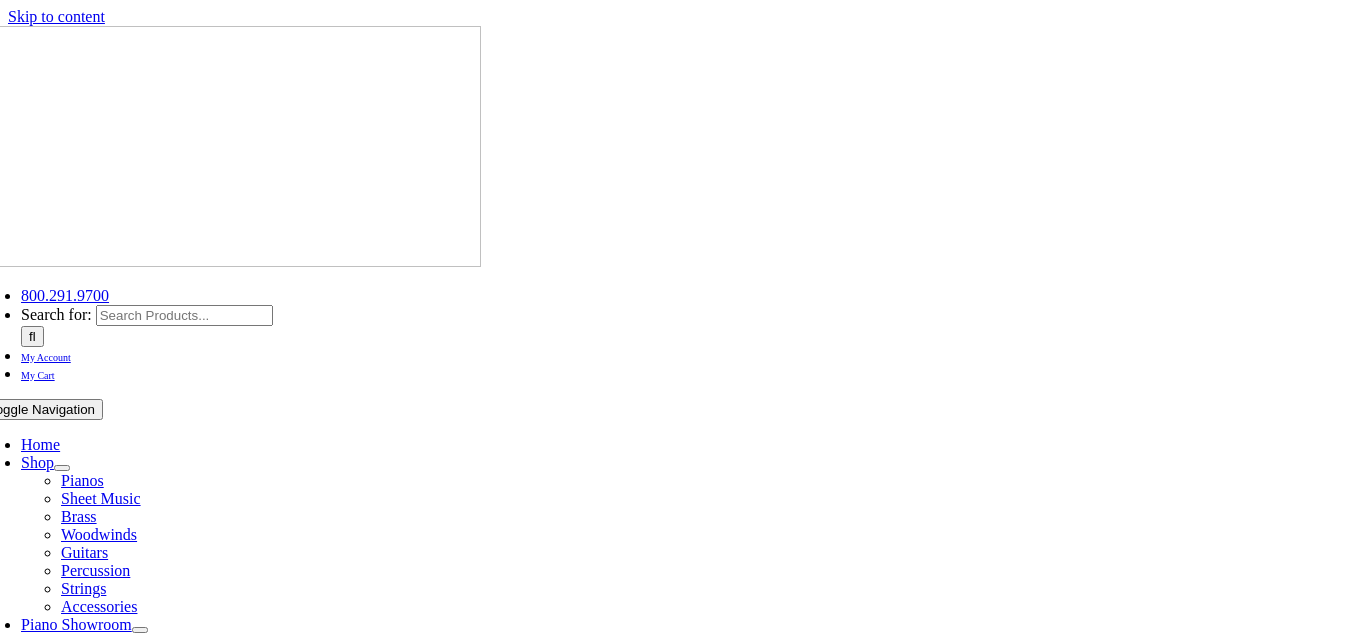 scroll, scrollTop: 0, scrollLeft: 0, axis: both 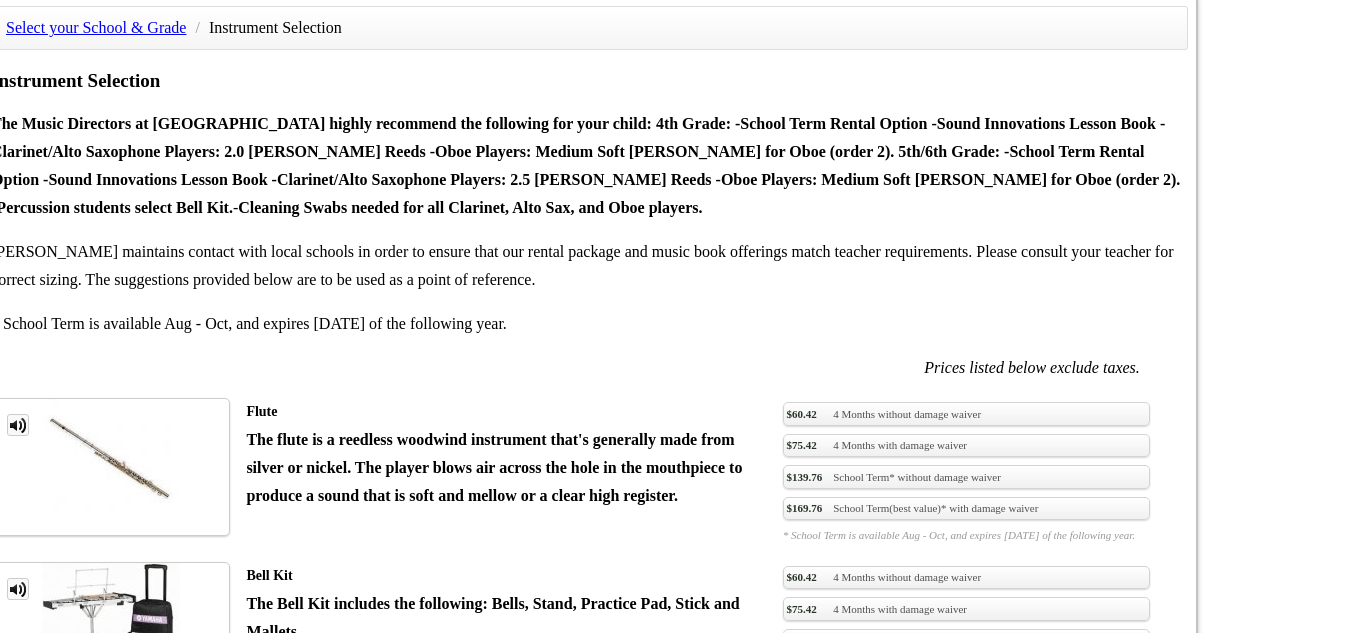 click on "$169.76  School Term(best value)* with damage waiver" at bounding box center [966, 1007] 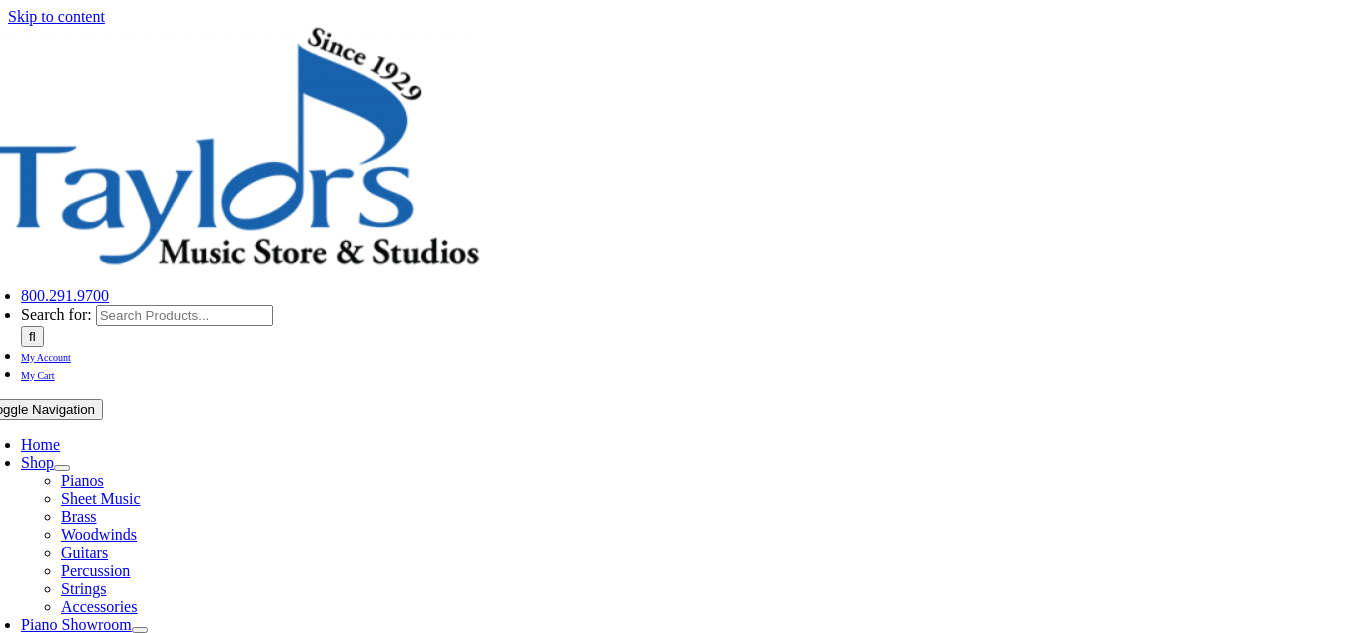scroll, scrollTop: 0, scrollLeft: 0, axis: both 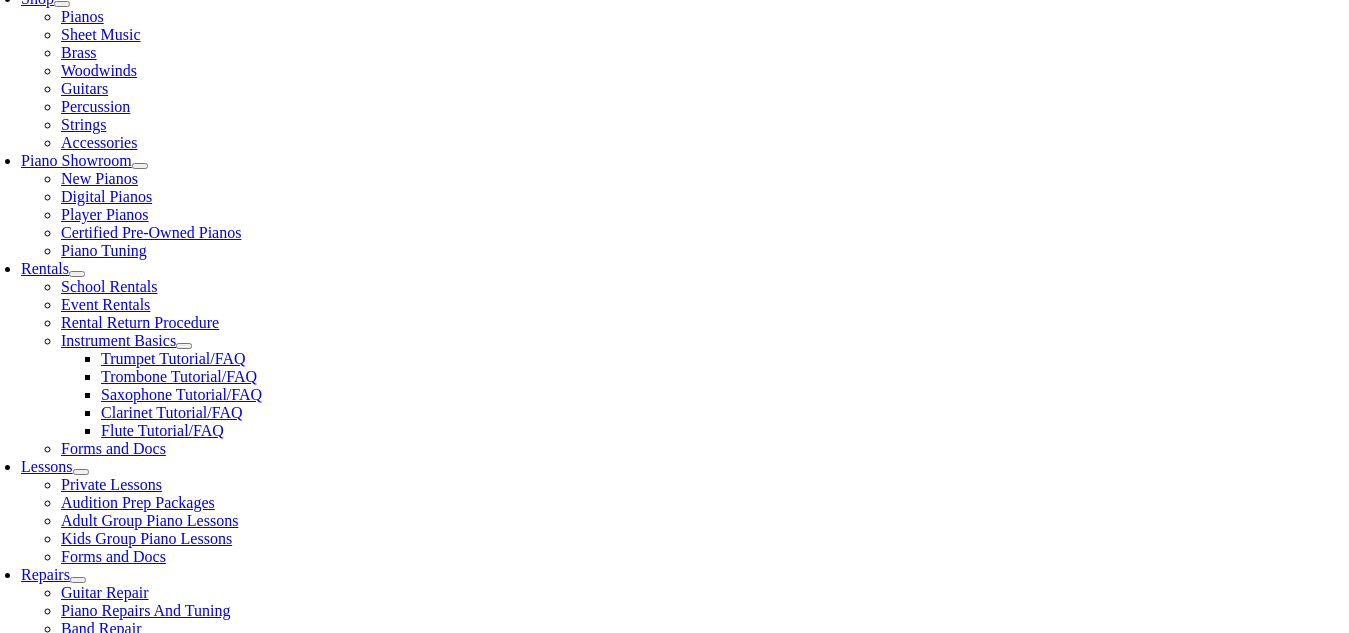 click at bounding box center [1, 1075] 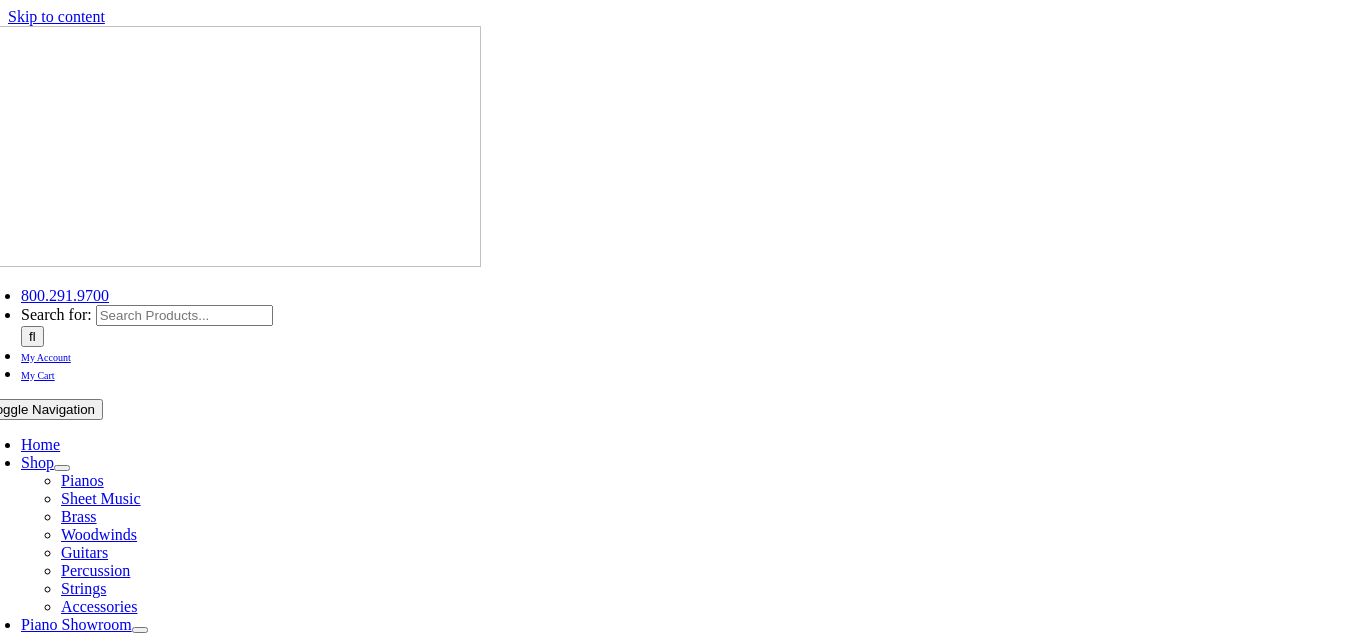 scroll, scrollTop: 0, scrollLeft: 0, axis: both 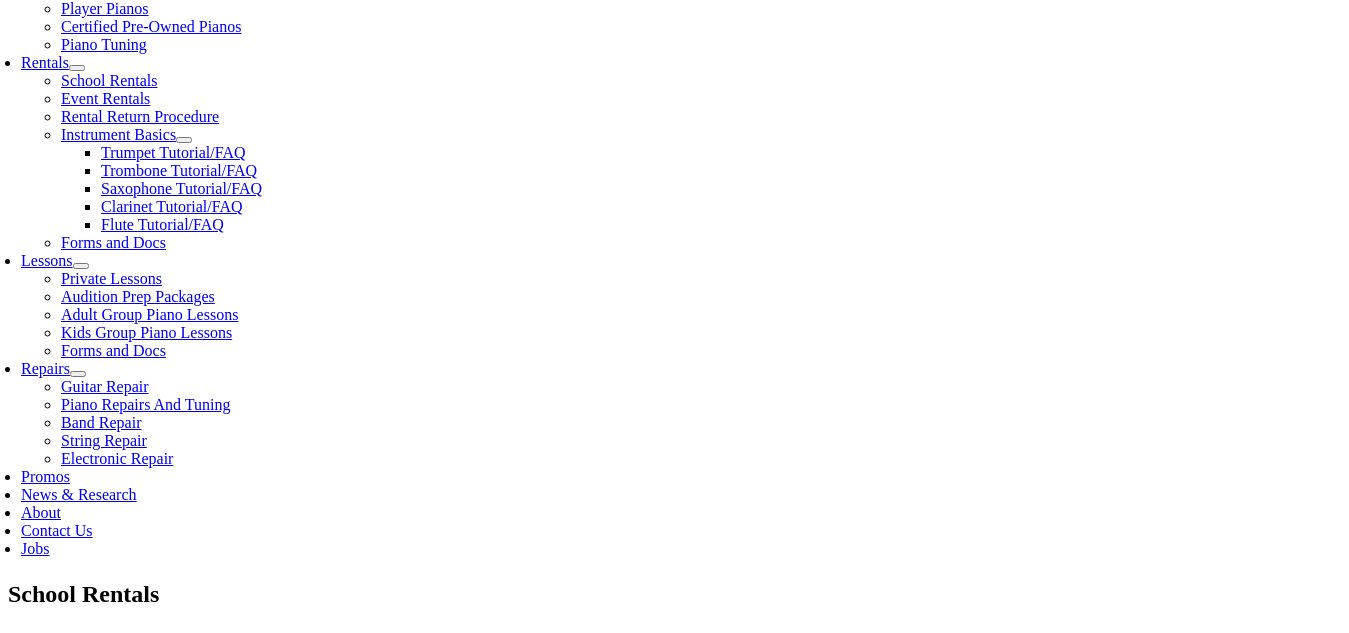 click at bounding box center (80, 942) 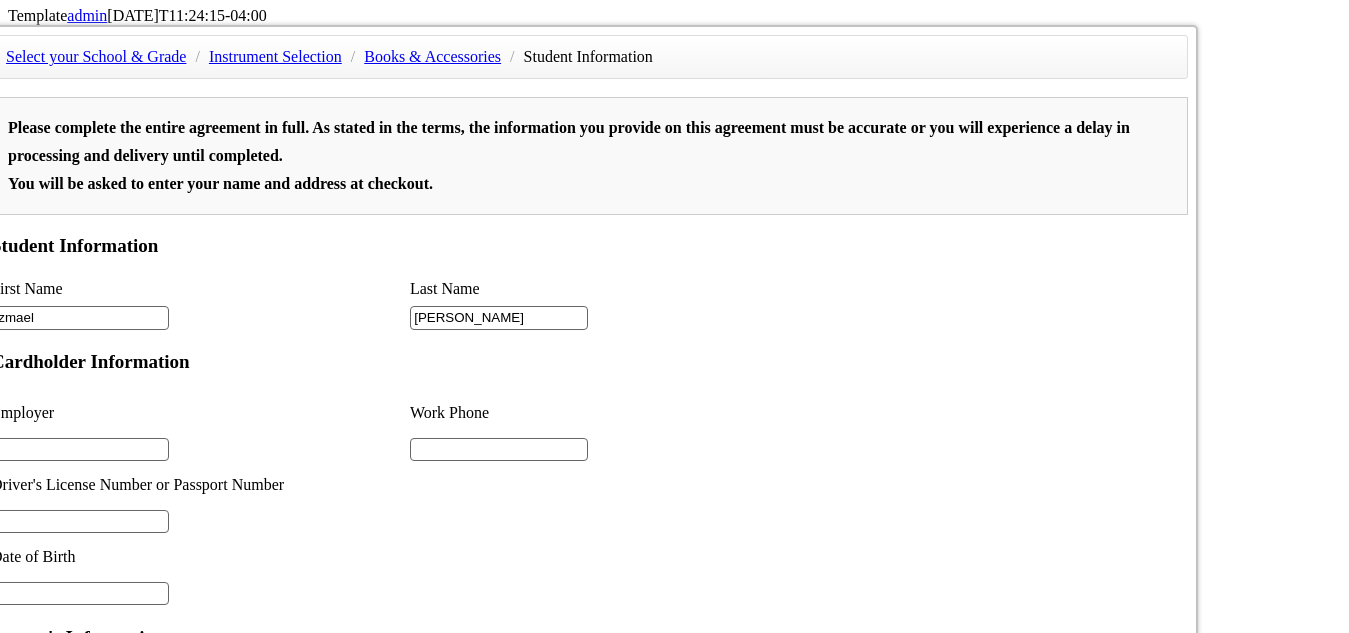 scroll, scrollTop: 1307, scrollLeft: 0, axis: vertical 